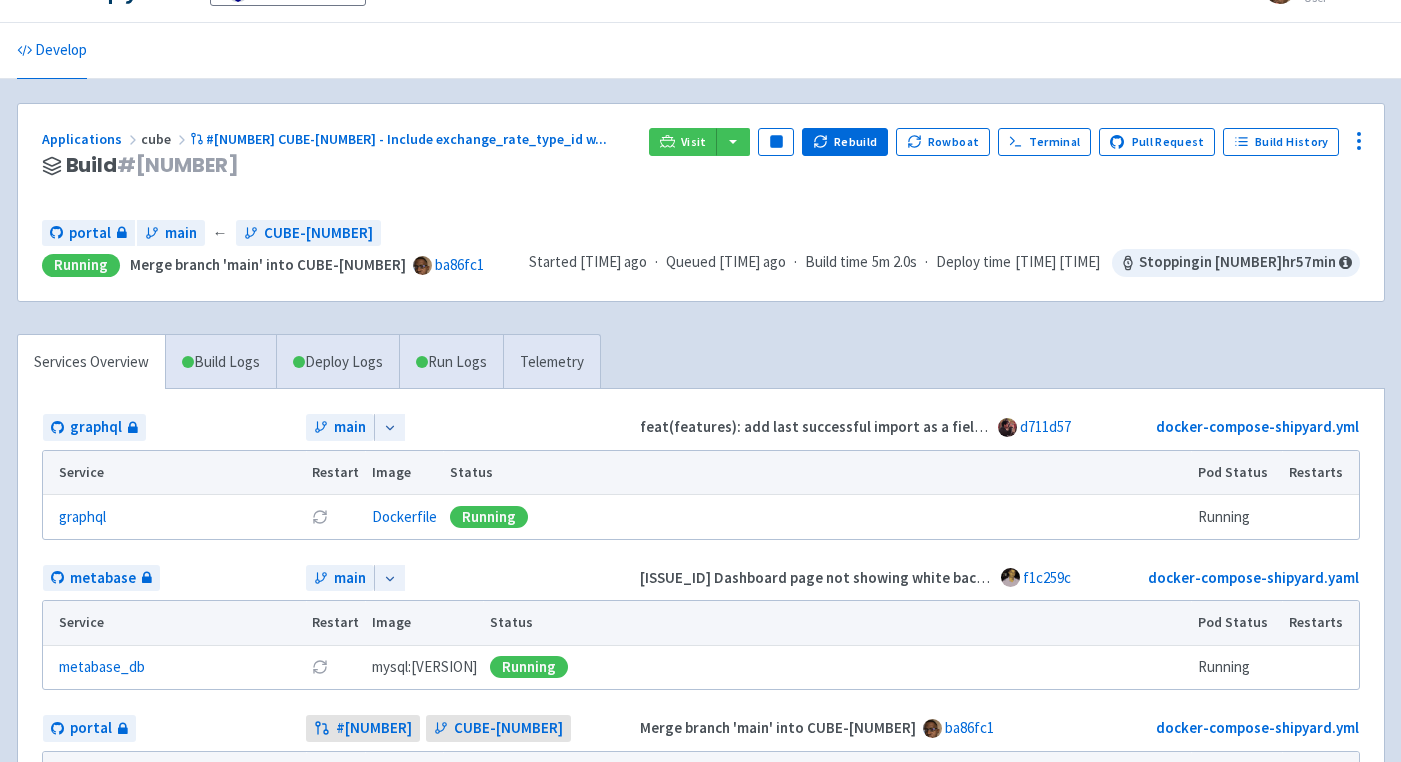 scroll, scrollTop: 60, scrollLeft: 0, axis: vertical 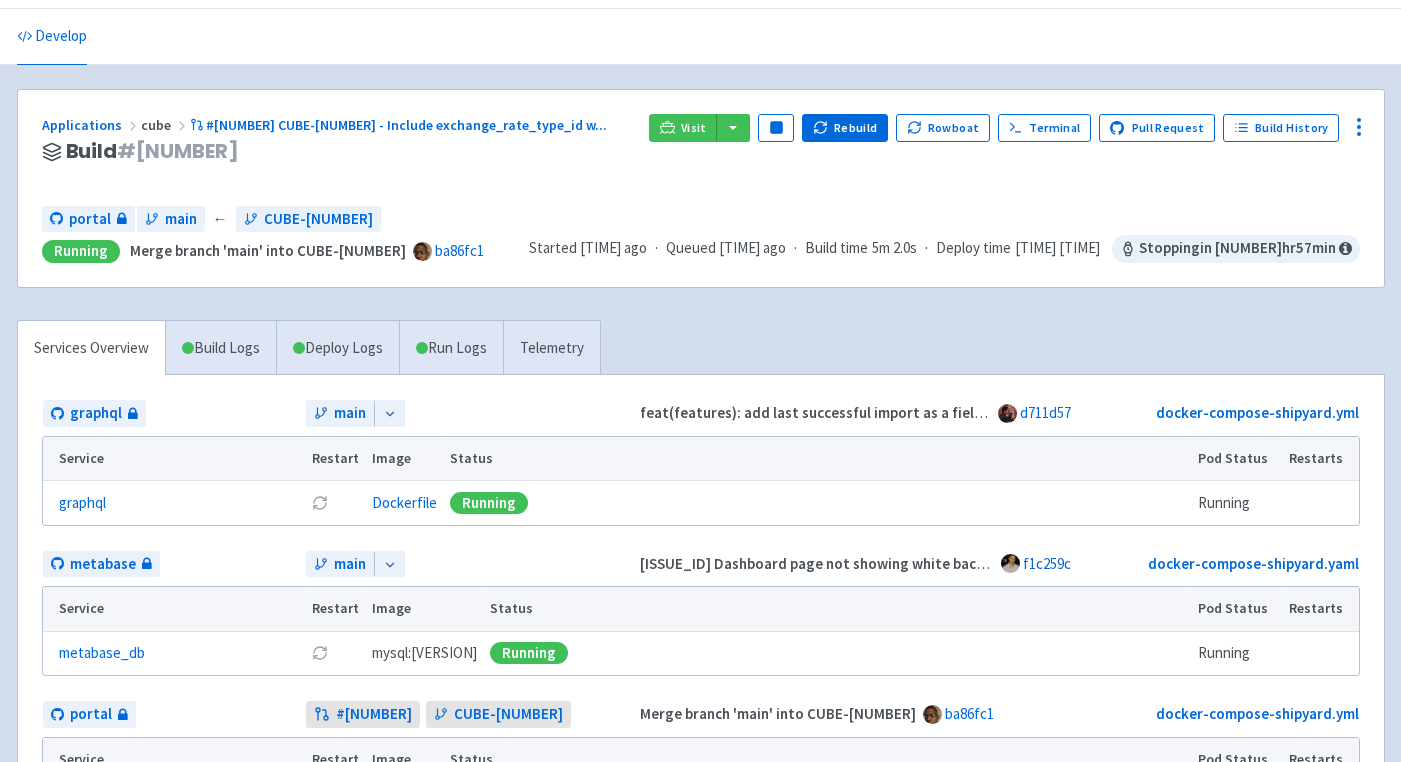 click 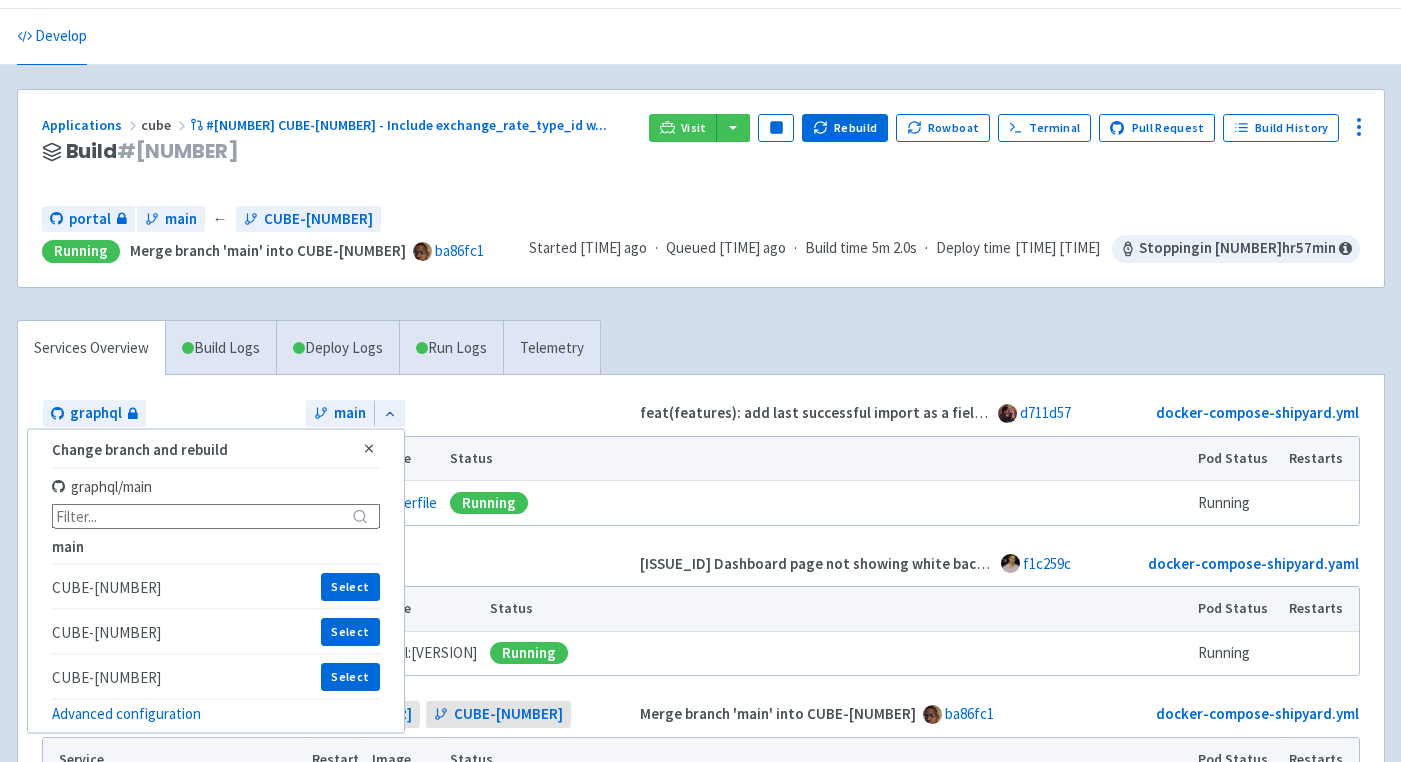 click at bounding box center (216, 516) 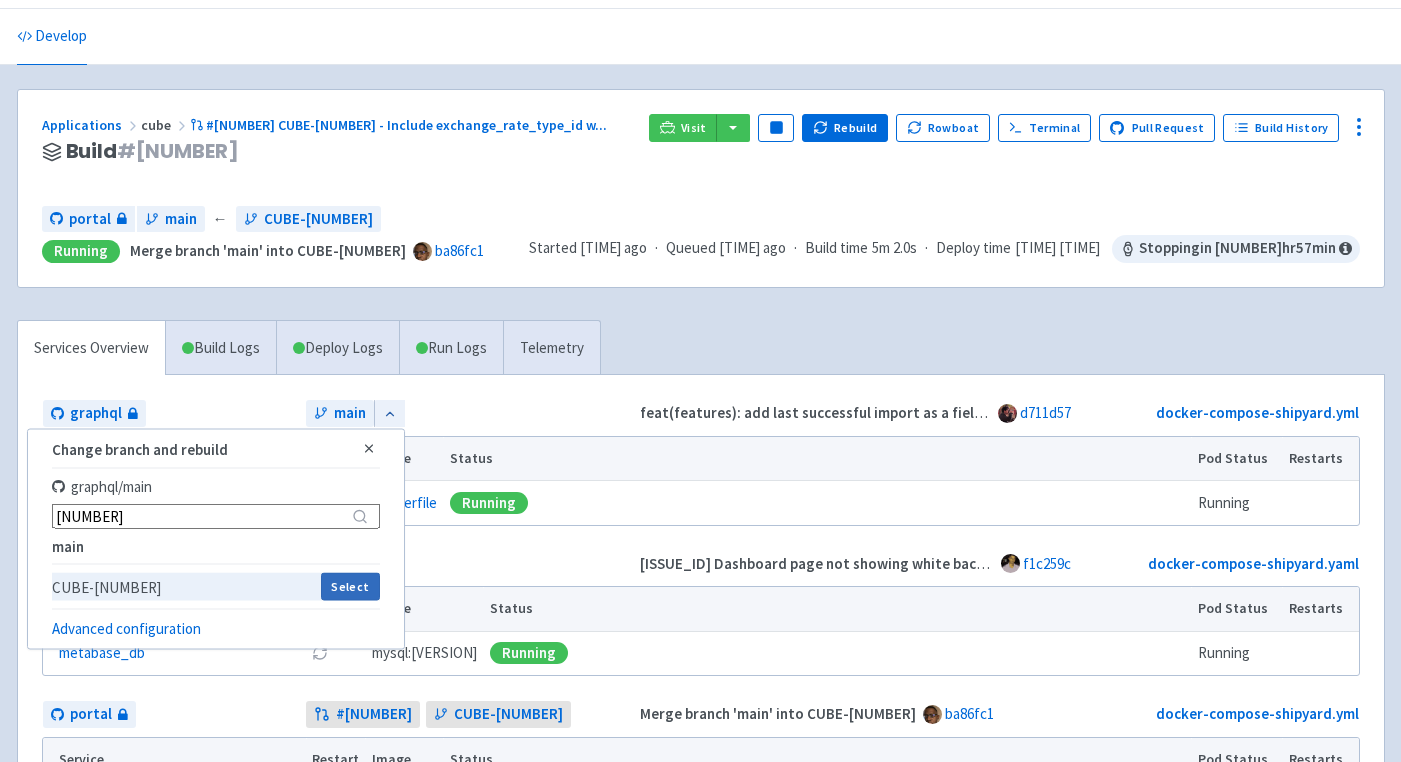 type on "206" 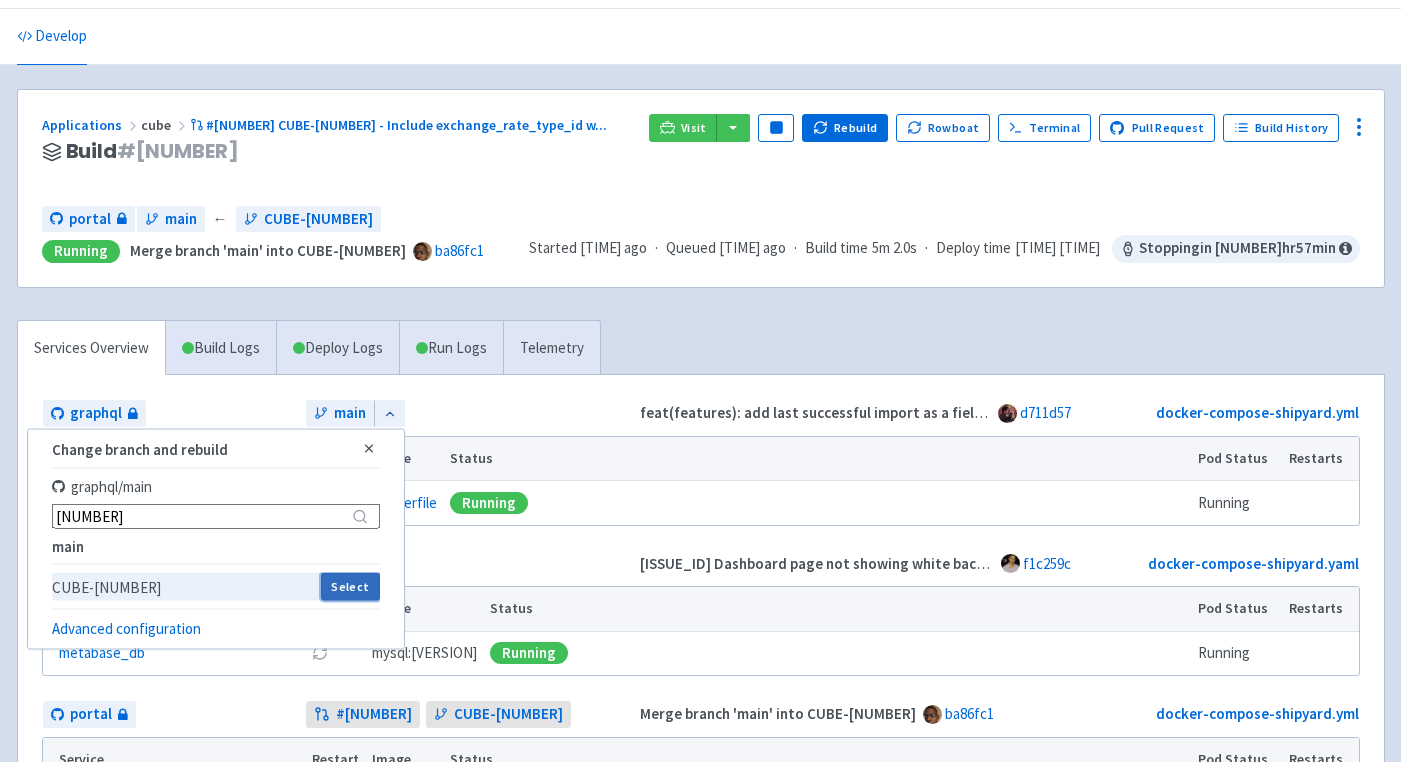click on "Select" at bounding box center [350, 587] 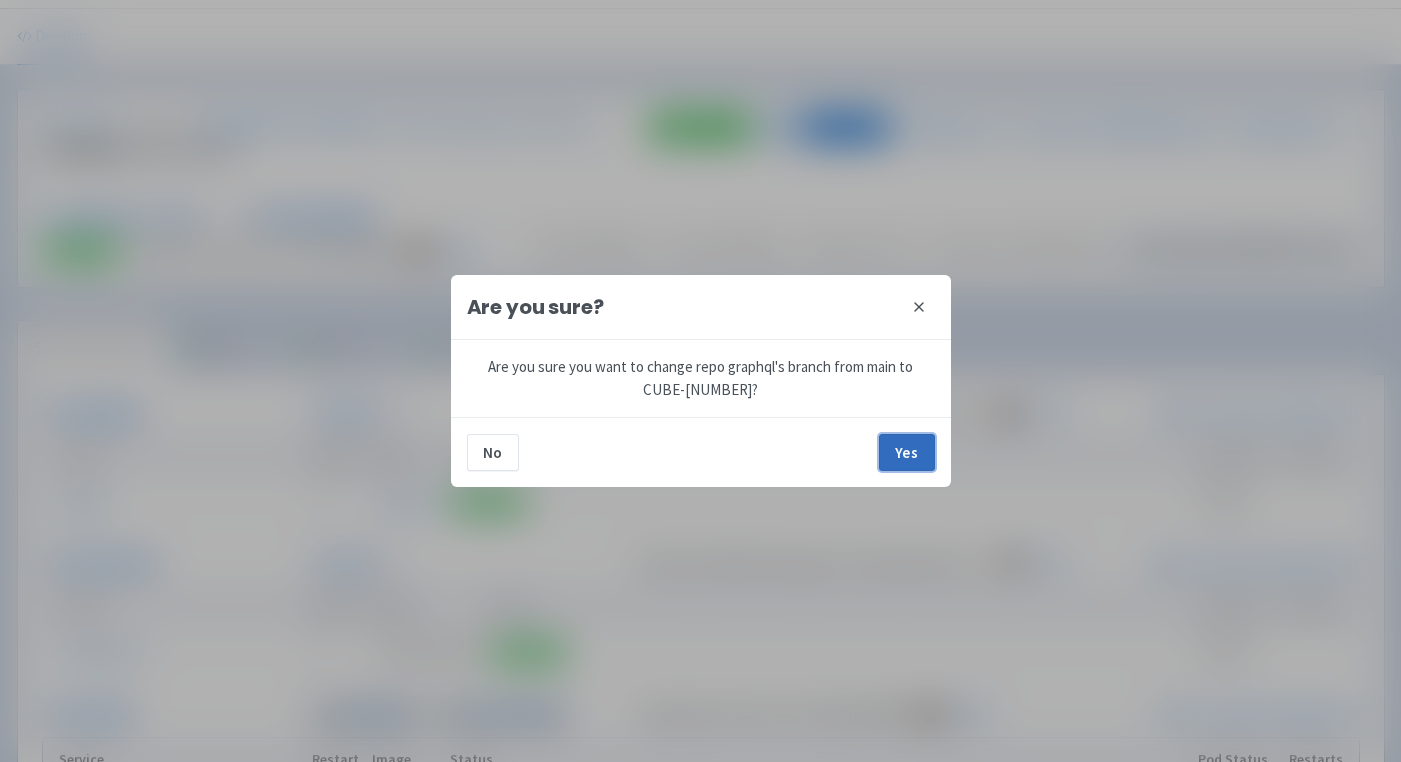 click on "Yes" at bounding box center (907, 452) 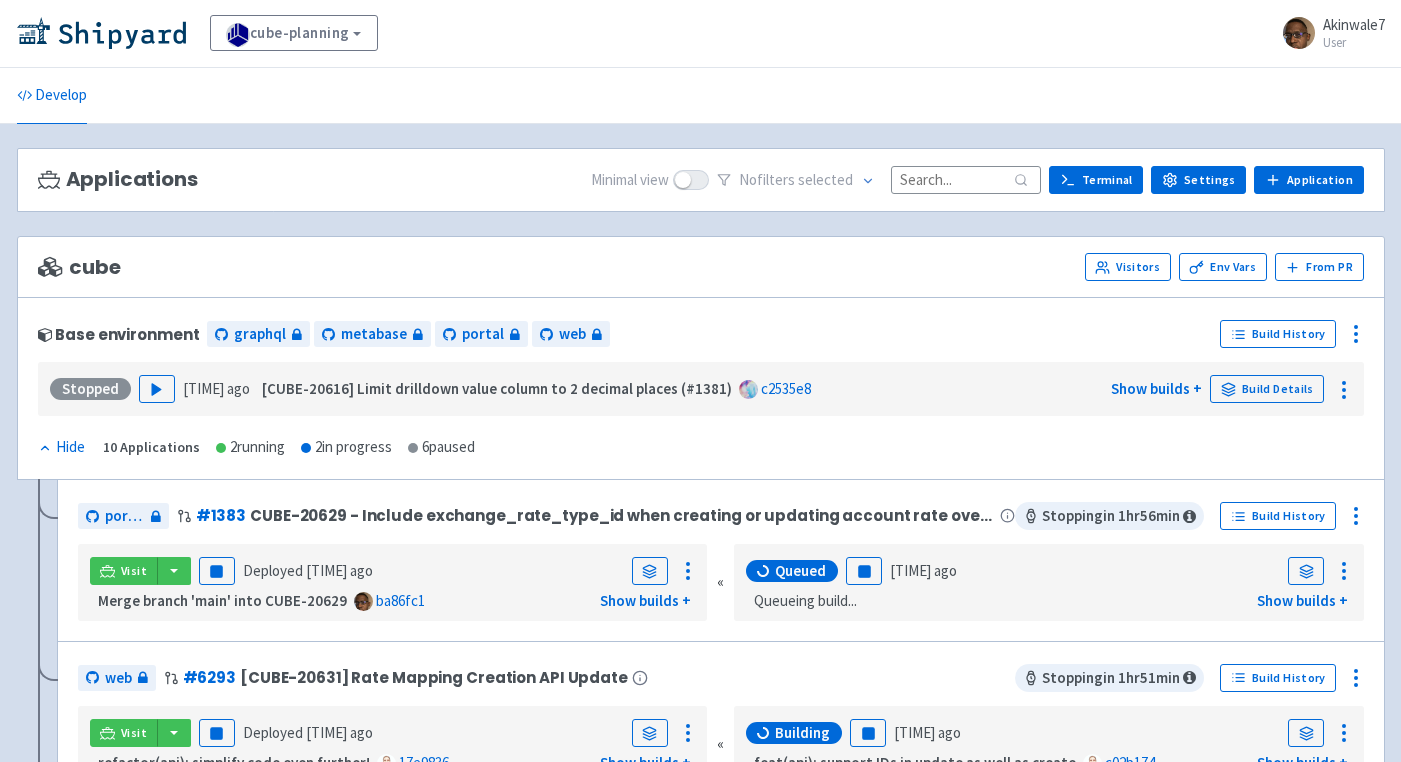 scroll, scrollTop: 0, scrollLeft: 0, axis: both 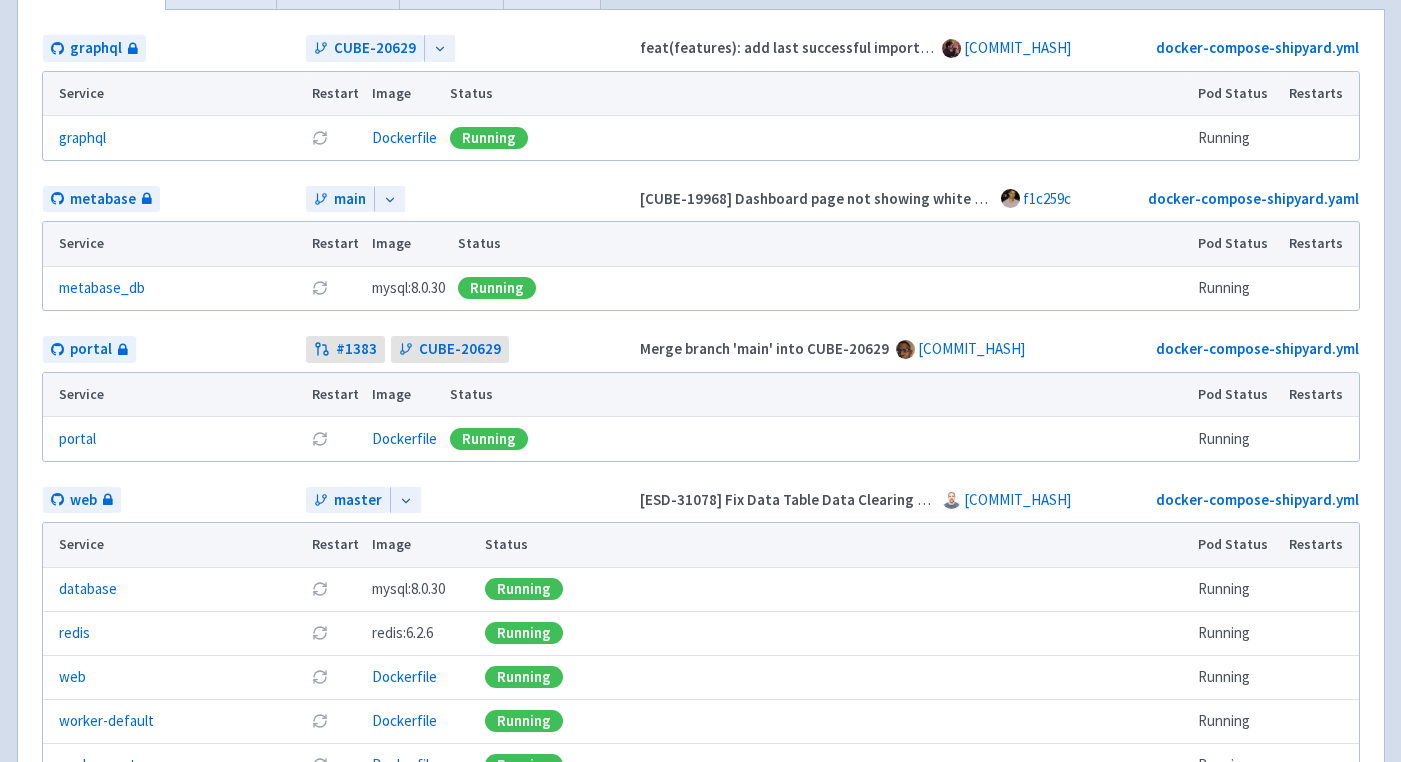 click 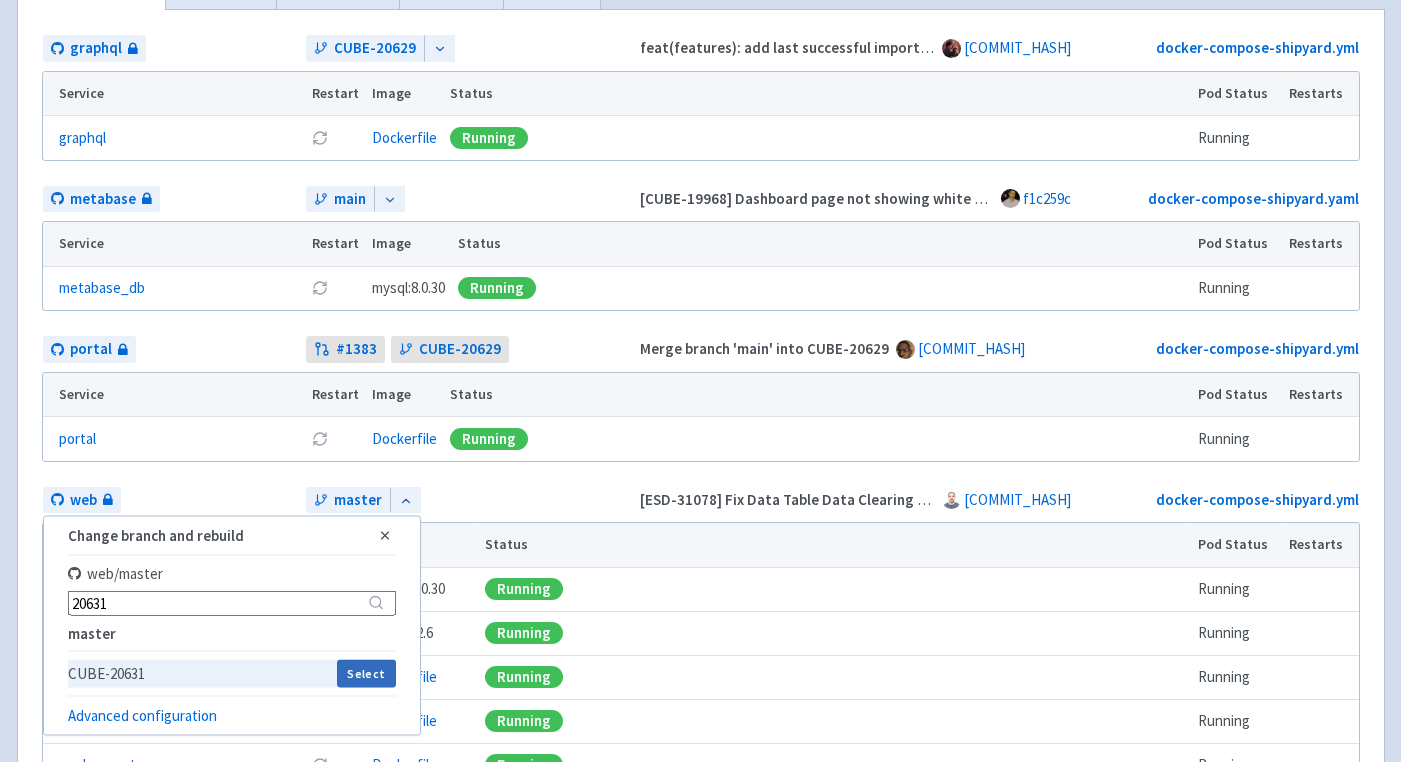 type on "20631" 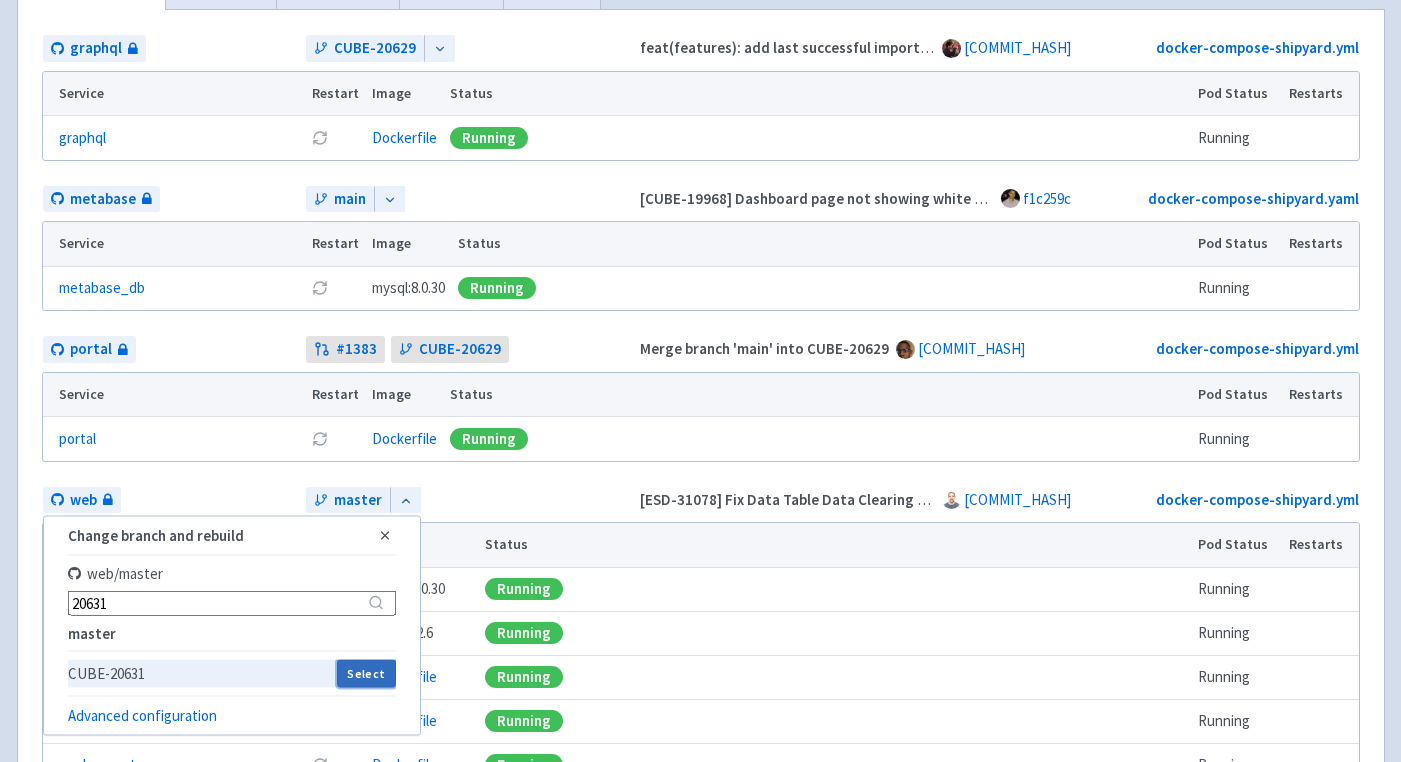 click on "Select" at bounding box center [366, 673] 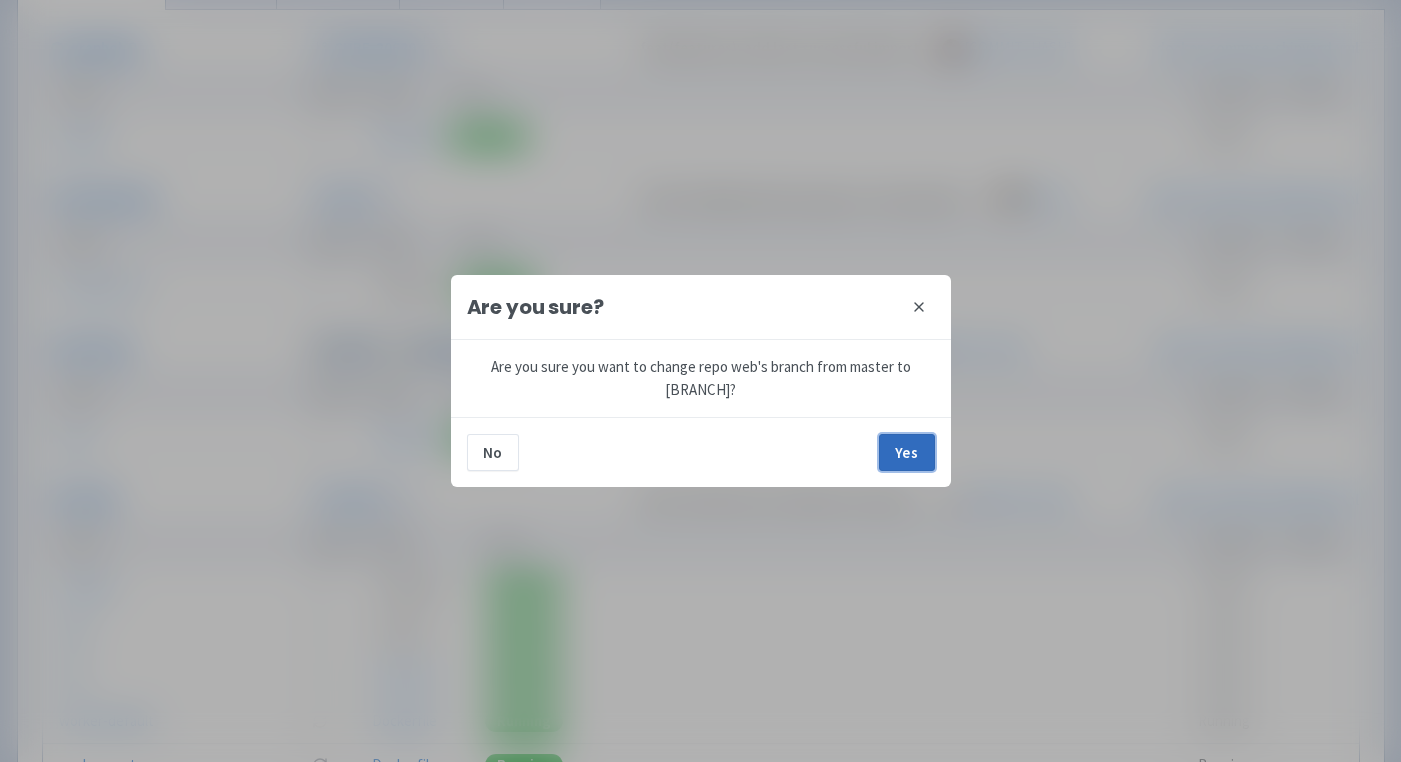 click on "Yes" at bounding box center (907, 452) 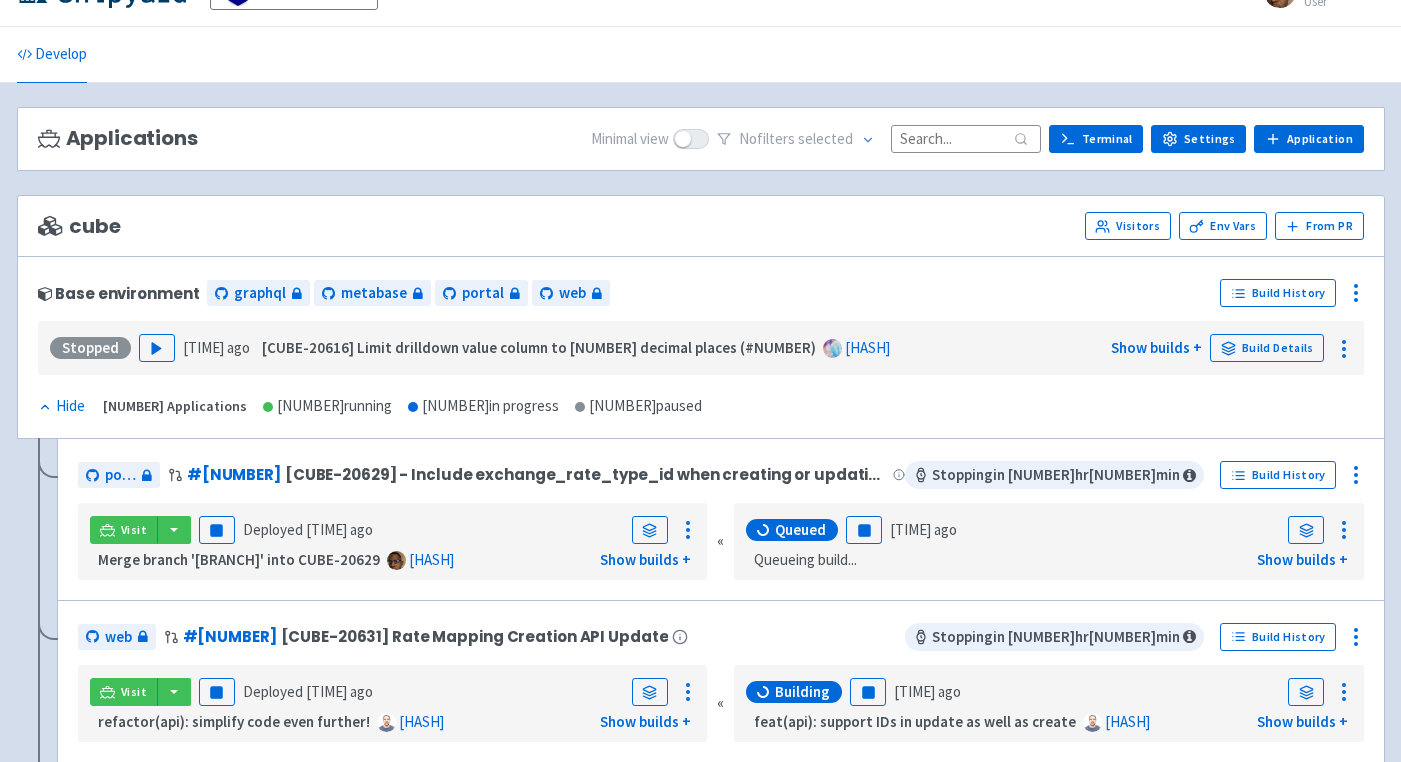 scroll, scrollTop: 36, scrollLeft: 0, axis: vertical 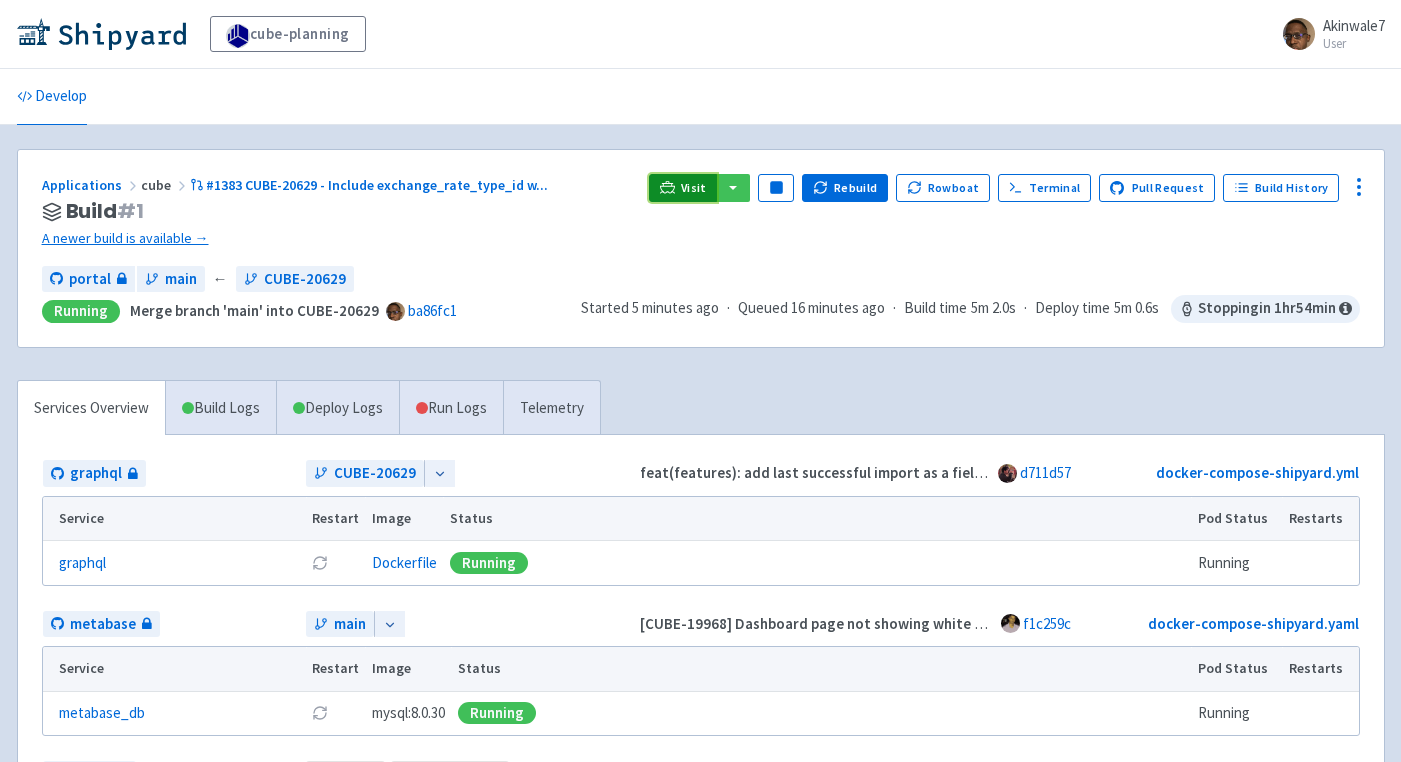click on "Visit" at bounding box center [694, 188] 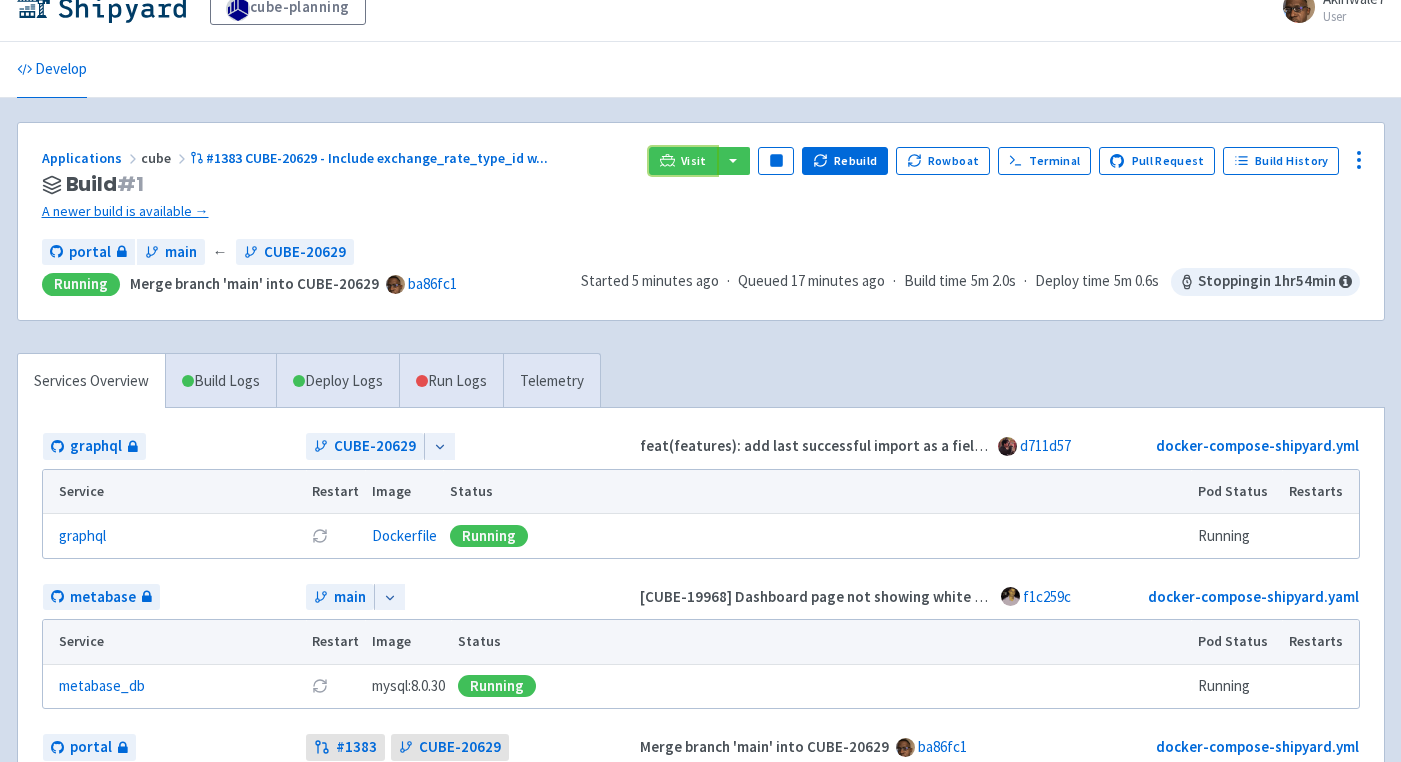 scroll, scrollTop: 10, scrollLeft: 0, axis: vertical 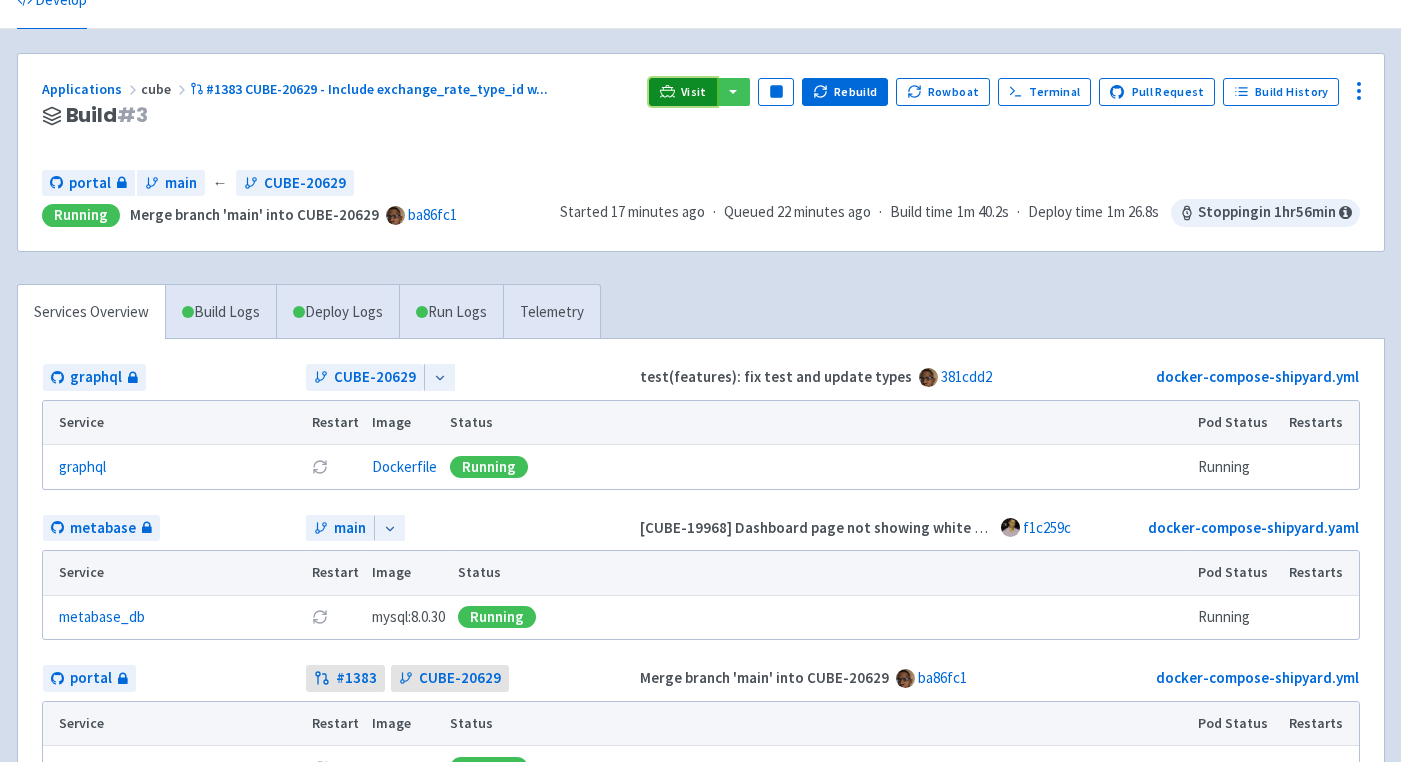 click on "Visit" at bounding box center (694, 92) 